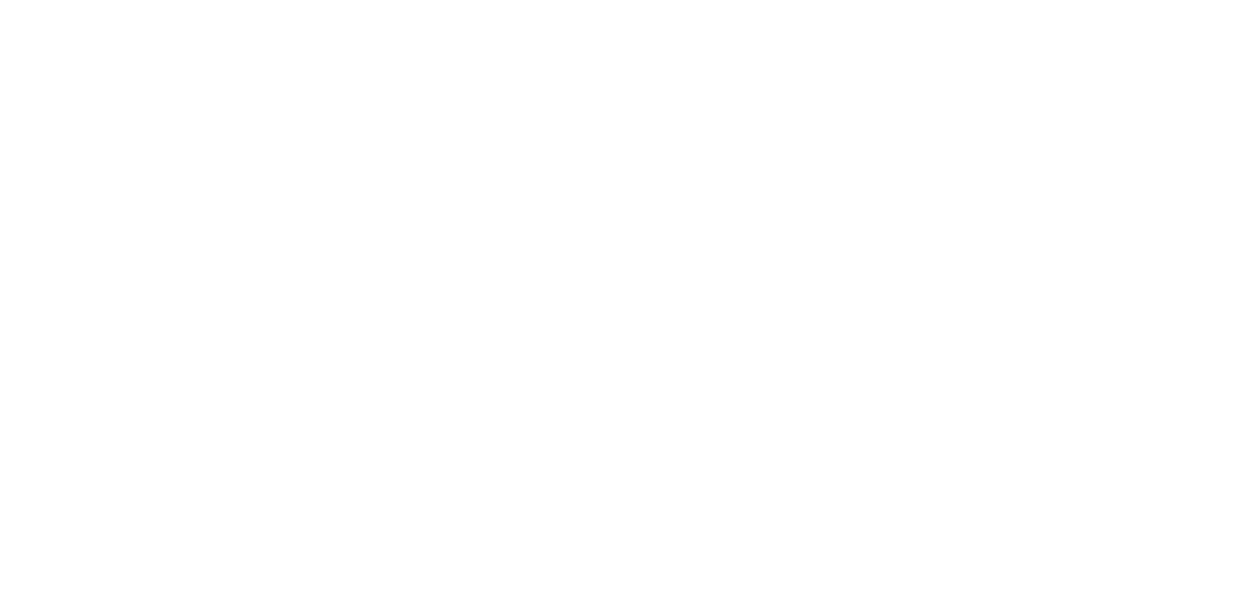 scroll, scrollTop: 0, scrollLeft: 0, axis: both 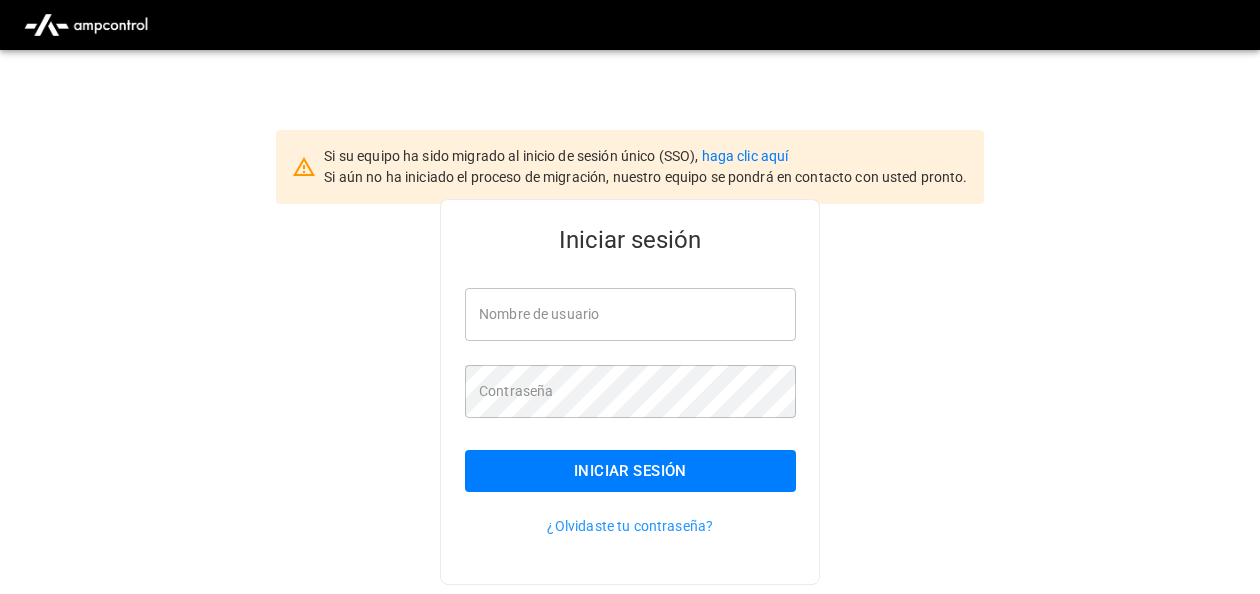 click on "Nombre de usuario" at bounding box center [630, 314] 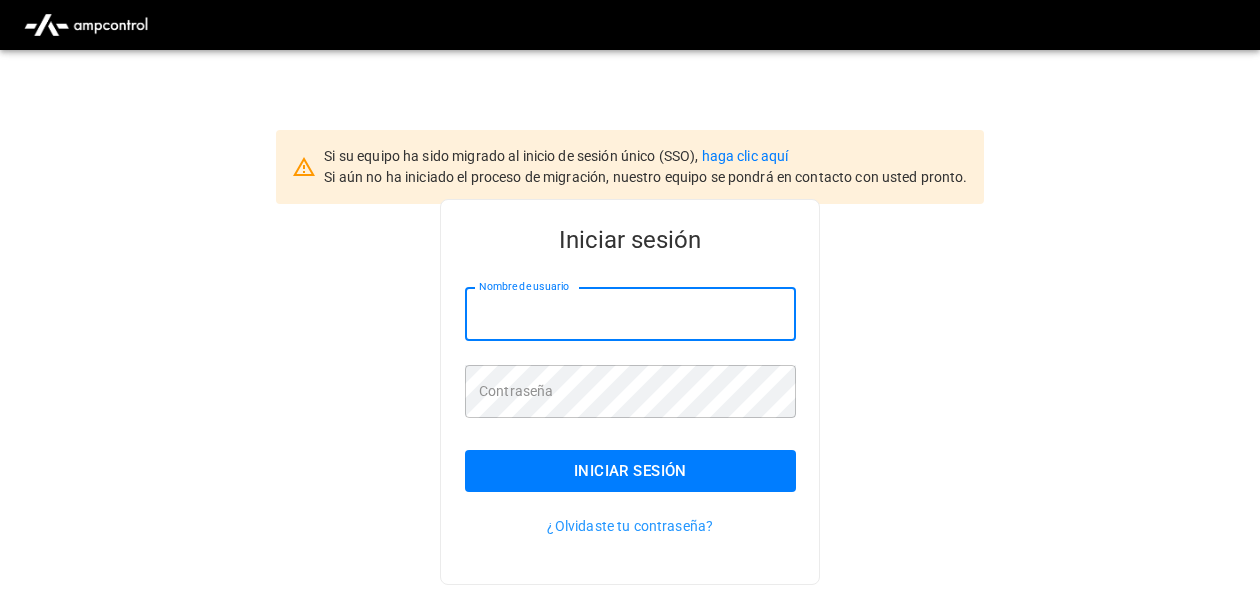 type on "**********" 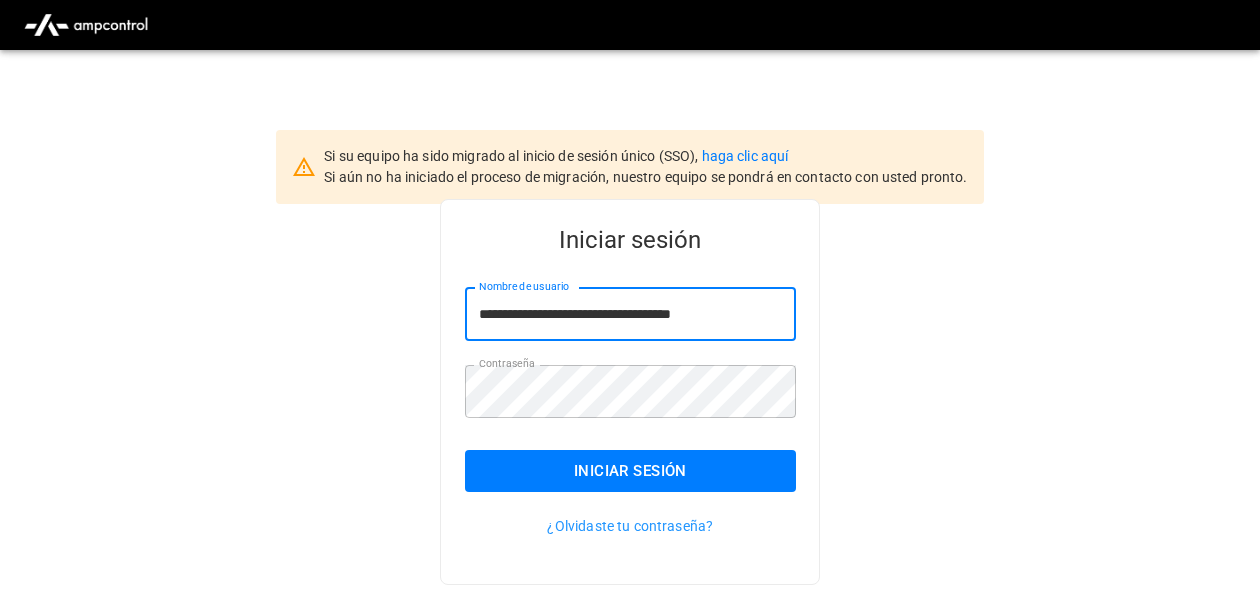 click on "Iniciar sesión" at bounding box center (630, 471) 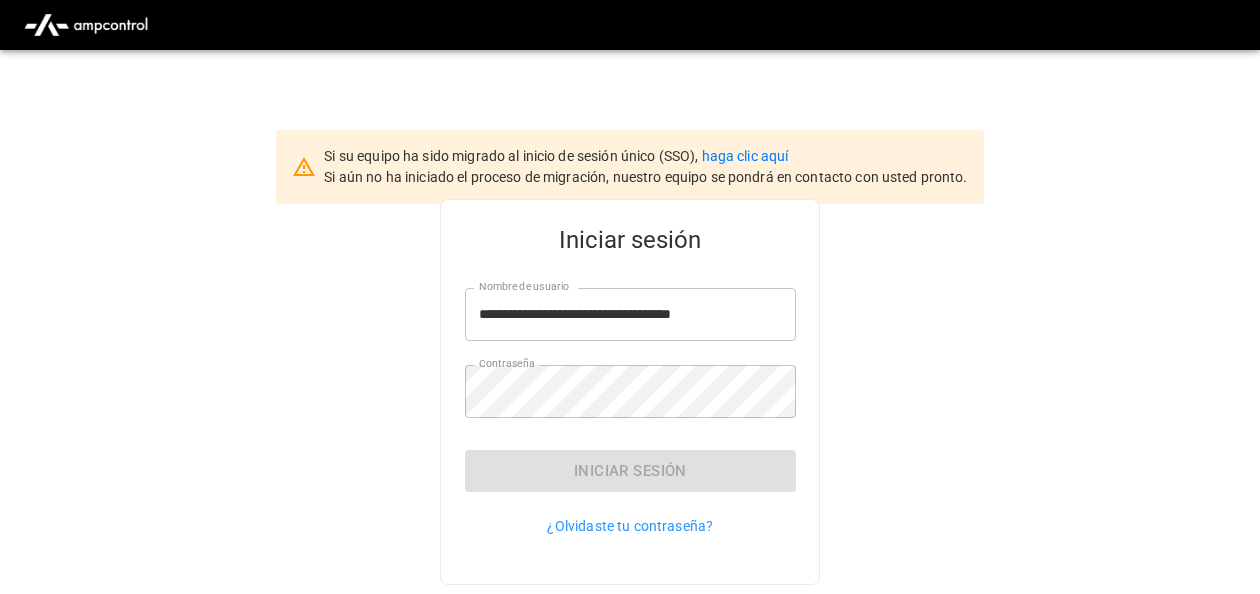 type 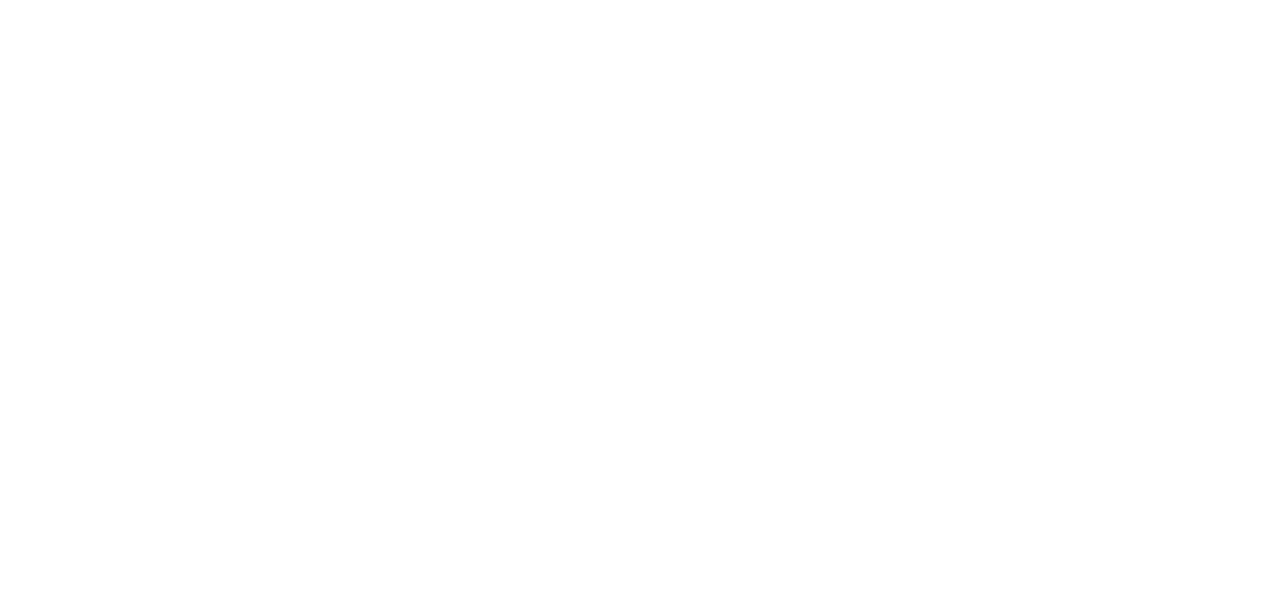 scroll, scrollTop: 0, scrollLeft: 0, axis: both 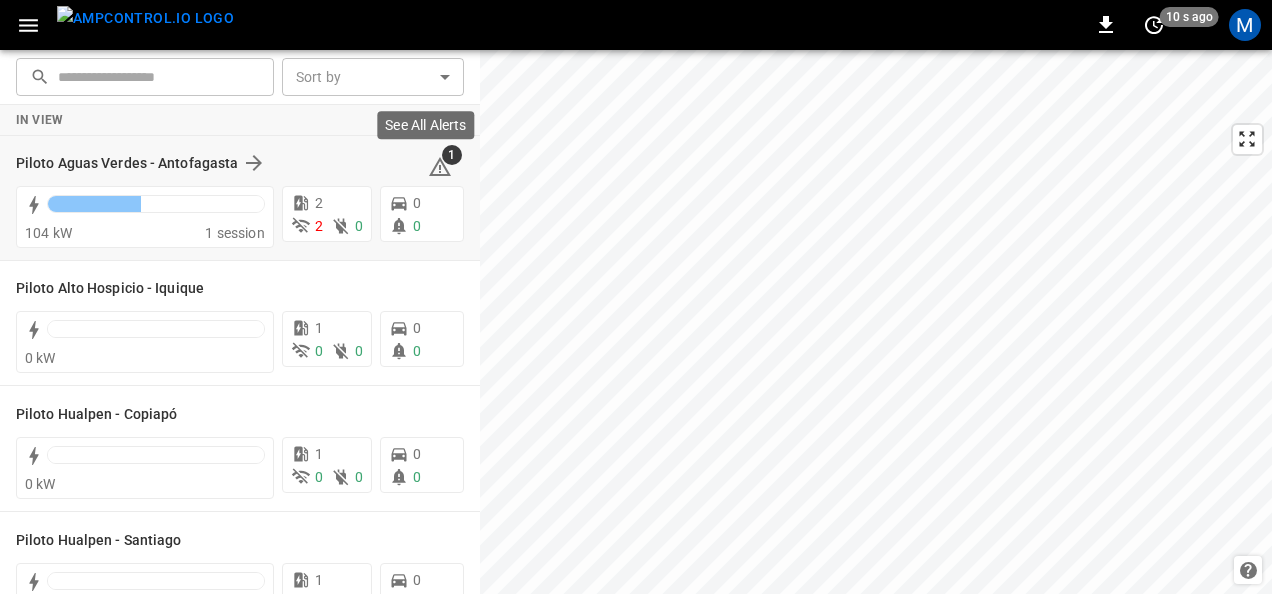 click on "1" at bounding box center [452, 155] 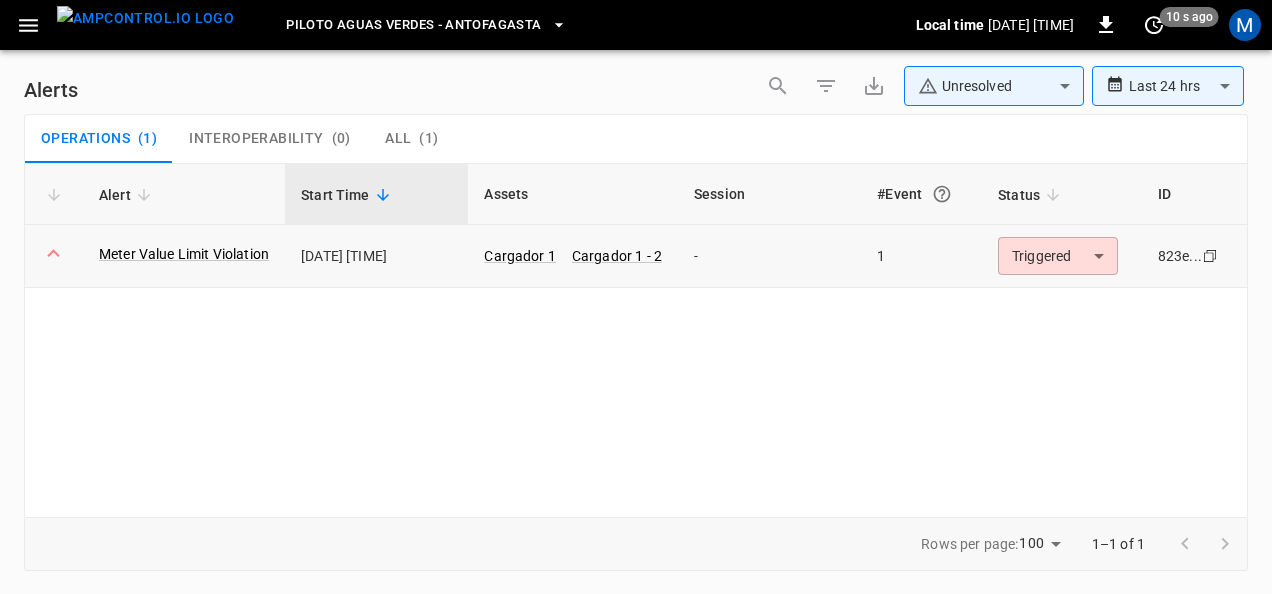 click on "**********" at bounding box center (636, 293) 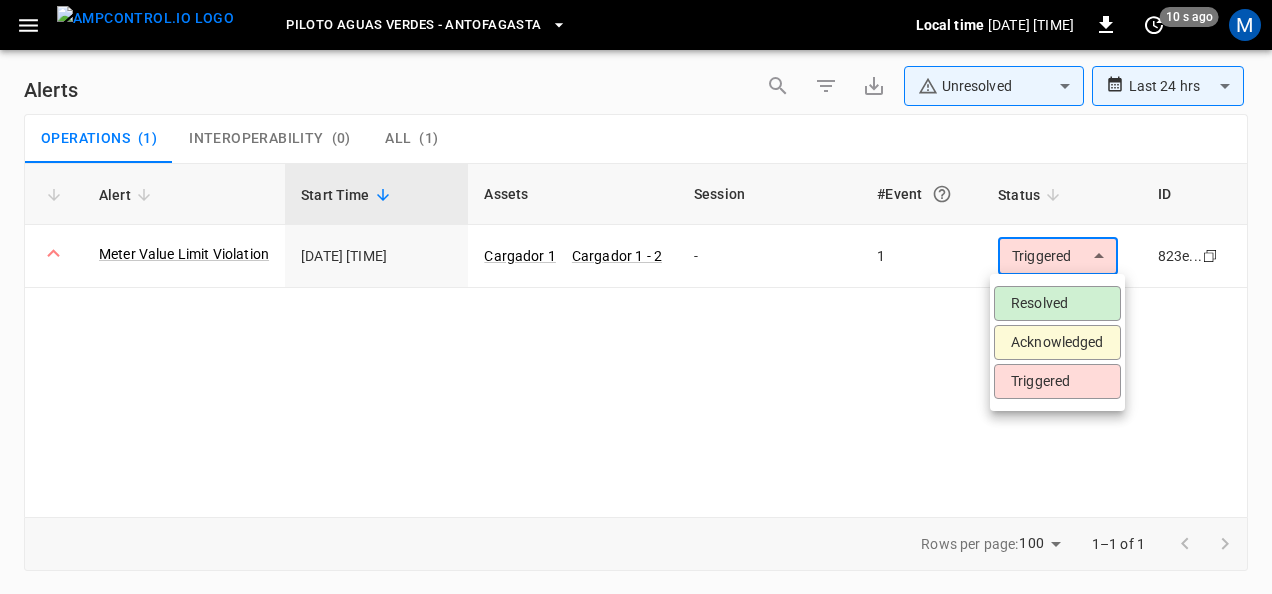 click at bounding box center [636, 297] 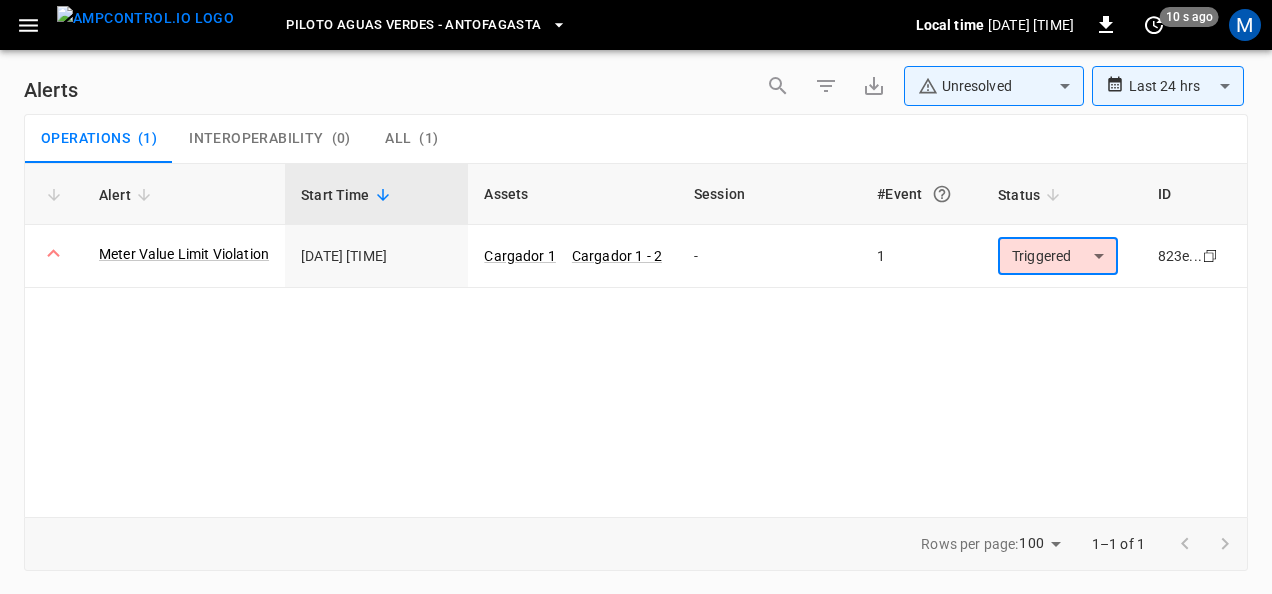 click on "Alert Start Time Assets Session #Event Status ID Meter Value Limit Violation [DATE] [TIME] Cargador 1 Cargador 1 - 2 - 1 Triggered ********* ​ 823e... Copy" at bounding box center [636, 340] 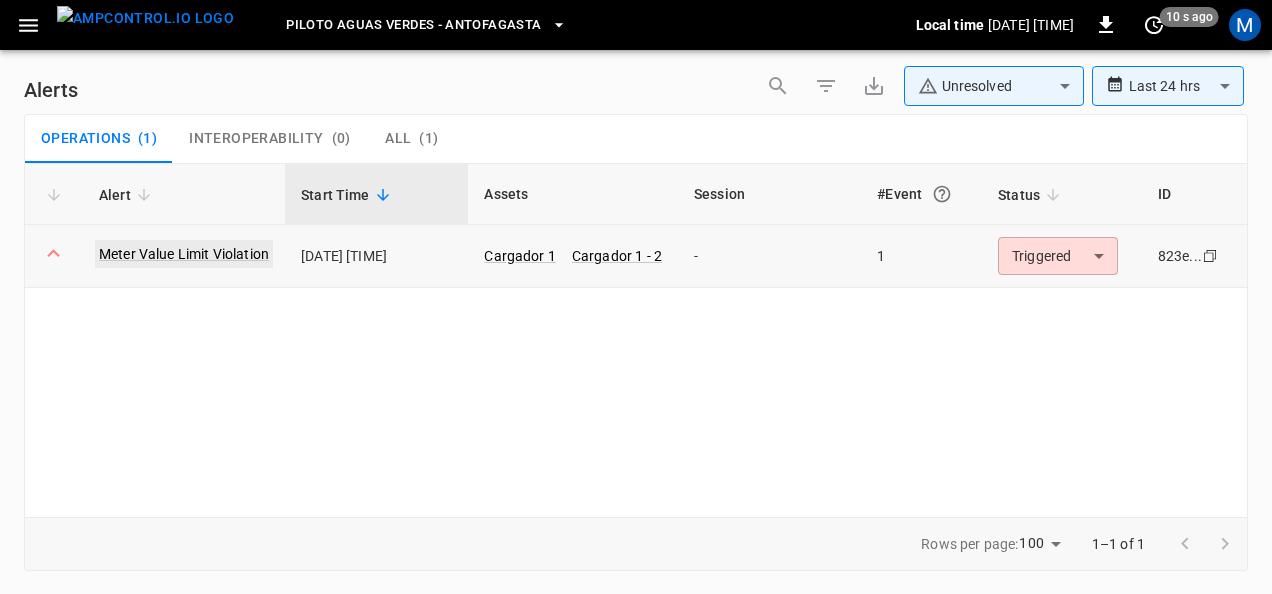 click on "Meter Value Limit Violation" at bounding box center [184, 254] 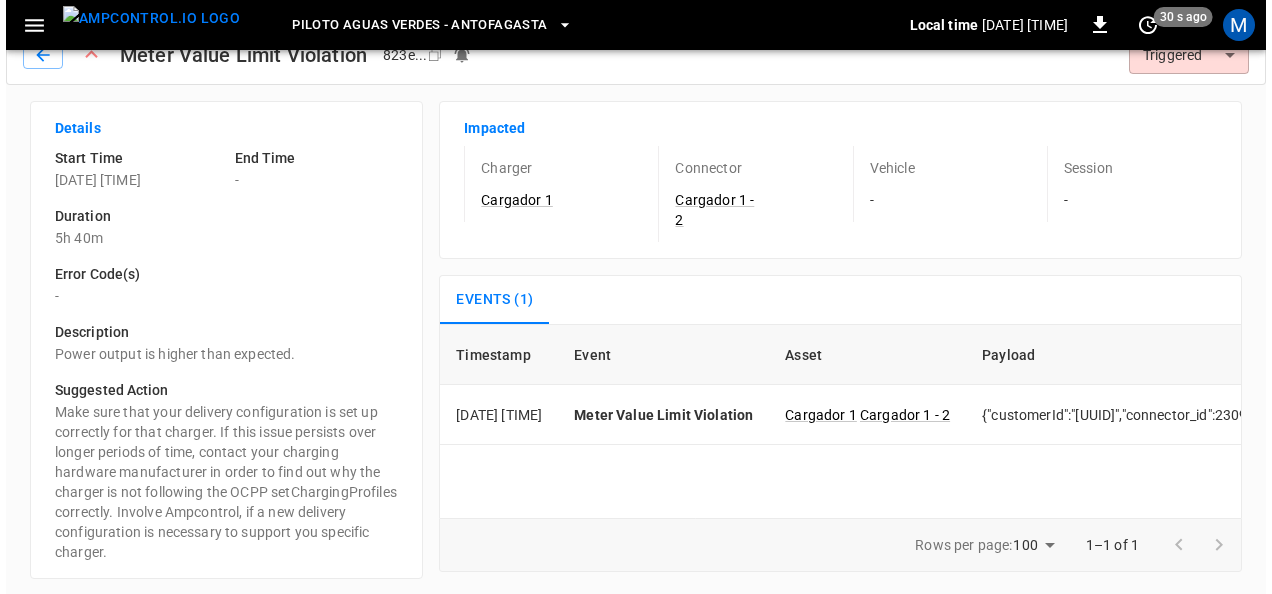 scroll, scrollTop: 0, scrollLeft: 0, axis: both 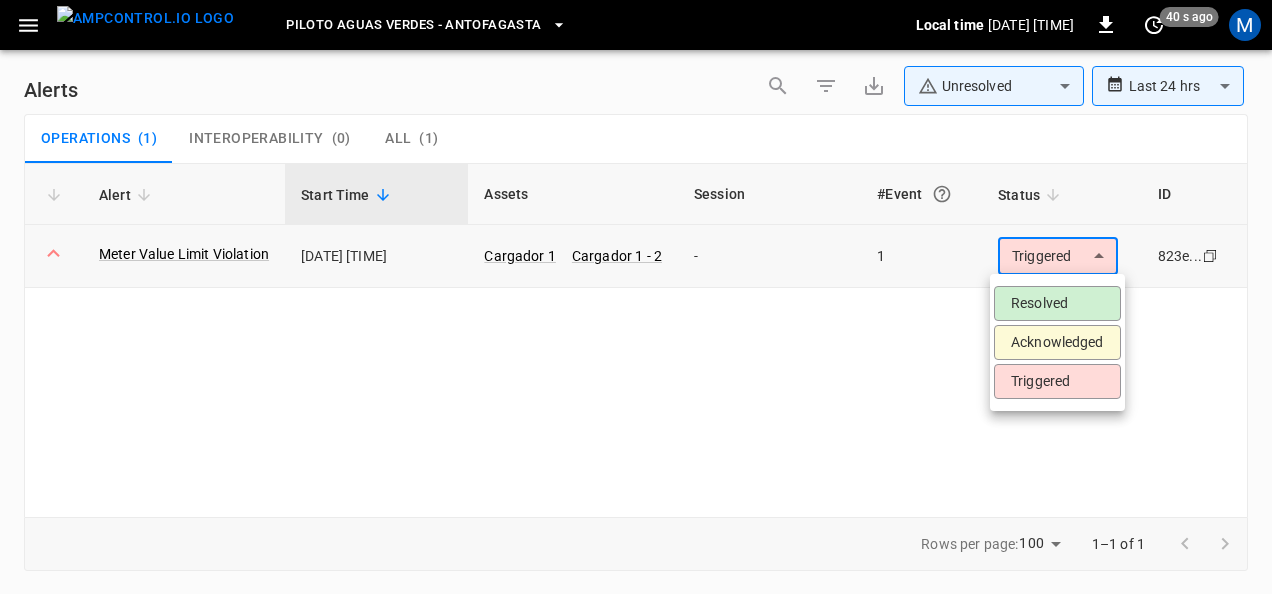 click on "**********" at bounding box center (636, 293) 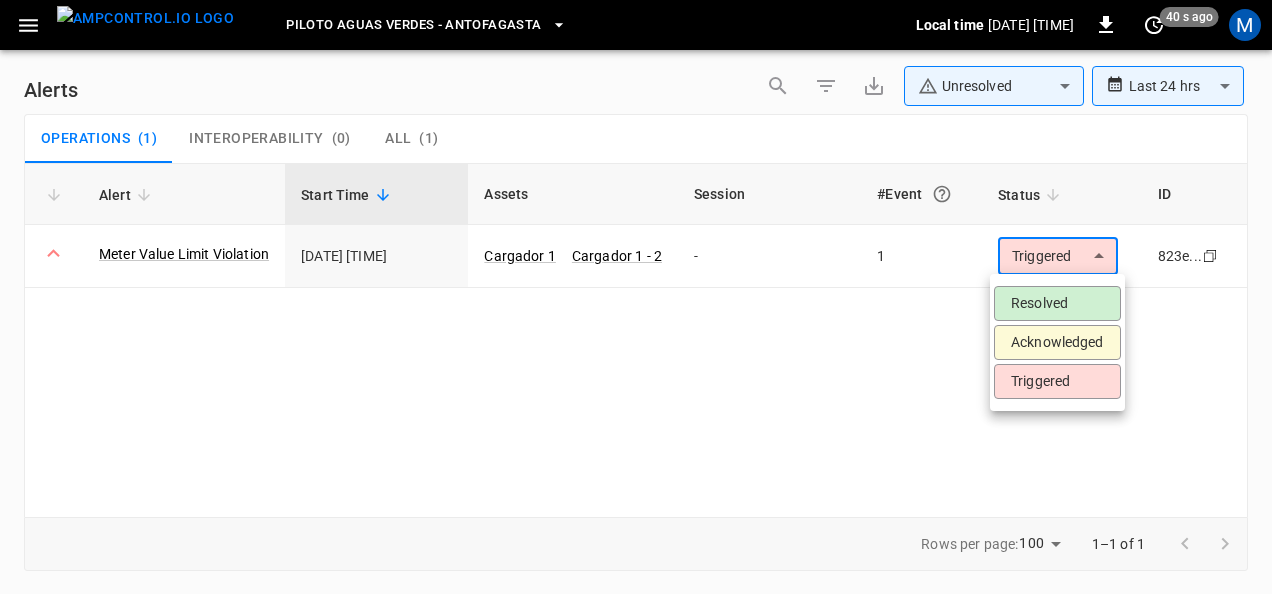 click on "Resolved" at bounding box center [1057, 303] 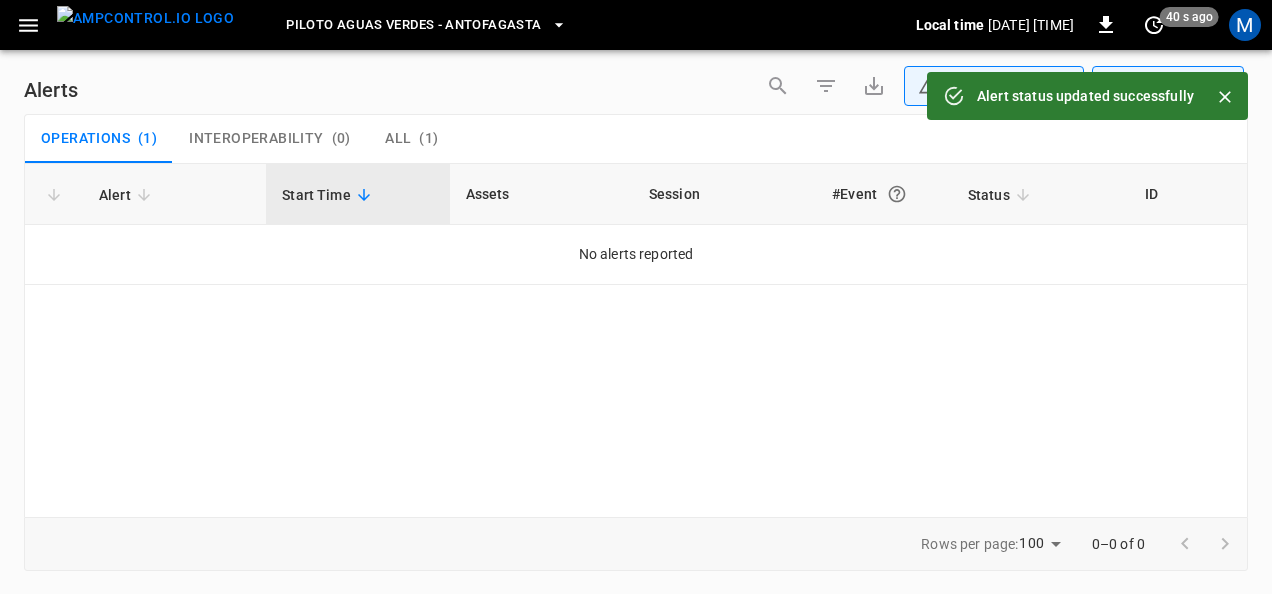 click 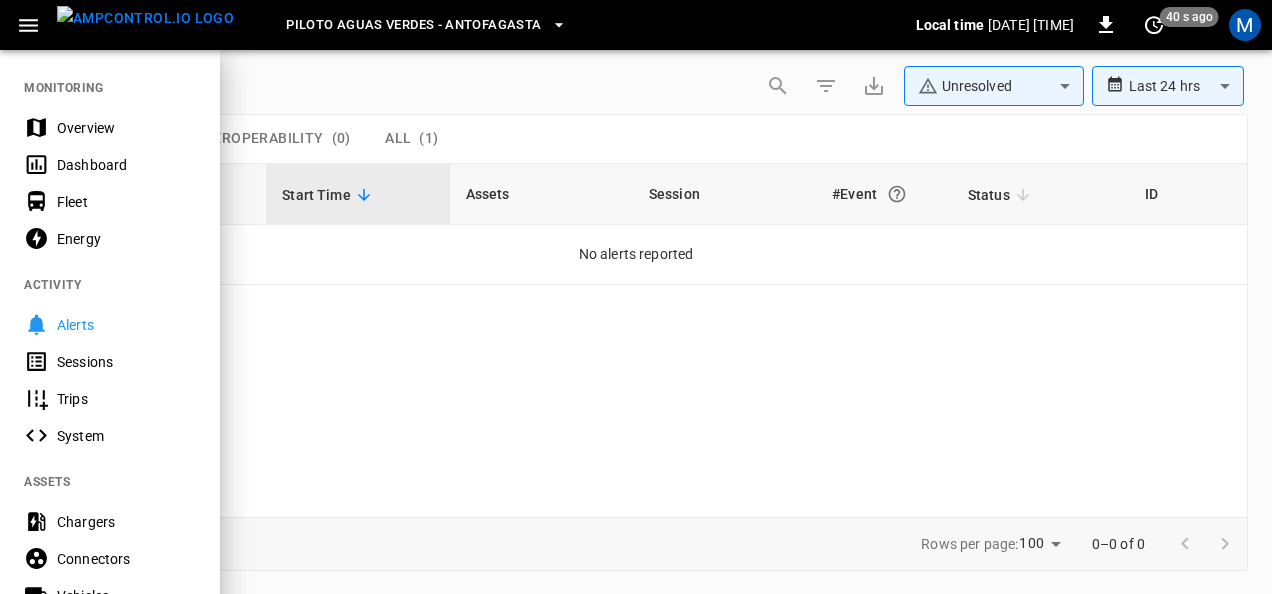 drag, startPoint x: 98, startPoint y: 126, endPoint x: 549, endPoint y: 226, distance: 461.95346 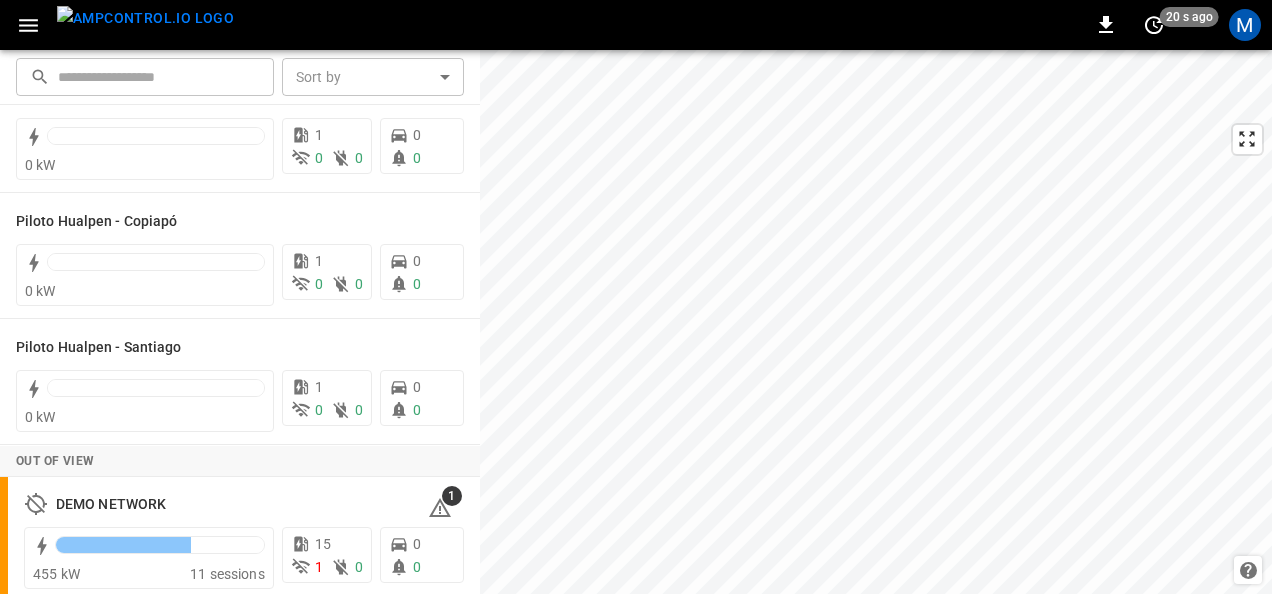 scroll, scrollTop: 200, scrollLeft: 0, axis: vertical 